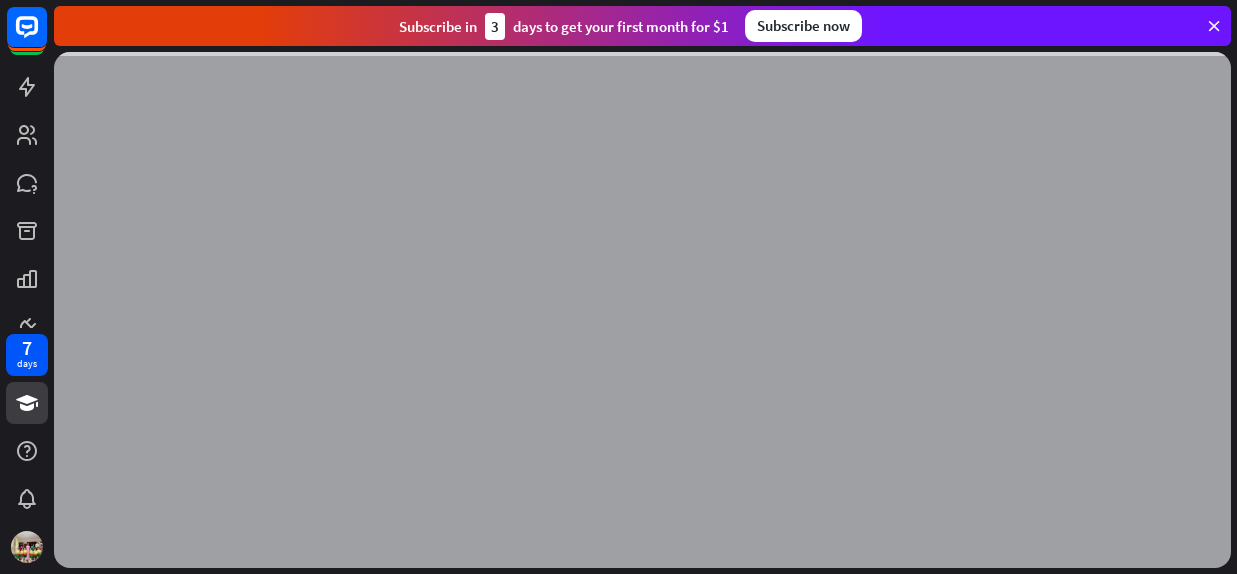 scroll, scrollTop: 0, scrollLeft: 0, axis: both 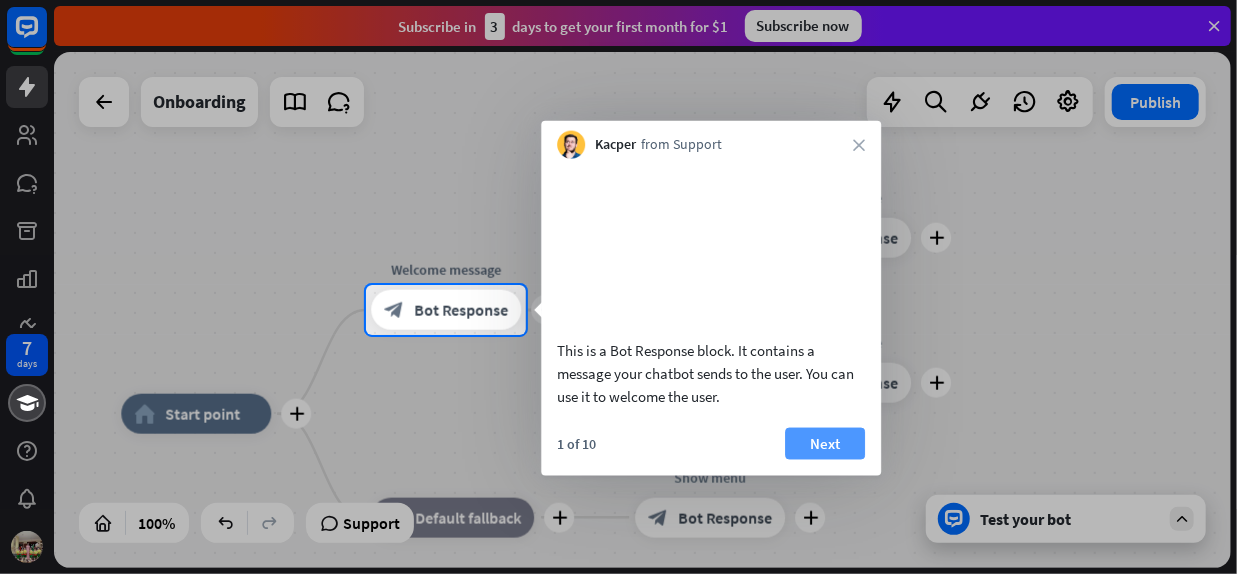 click on "Next" at bounding box center (825, 443) 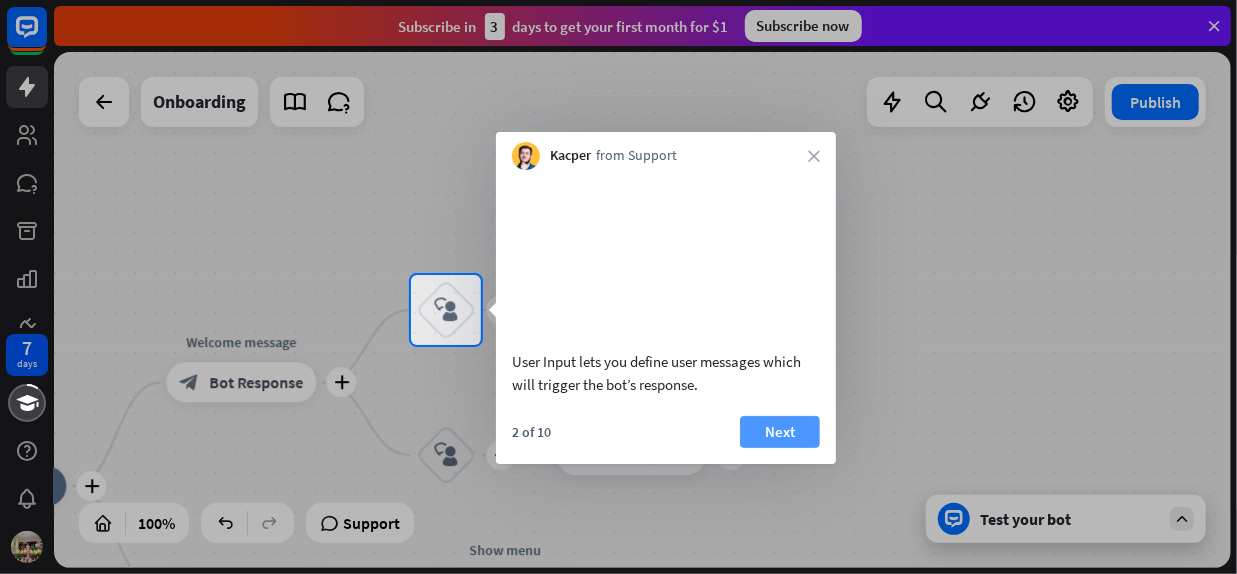 click on "Next" at bounding box center [780, 432] 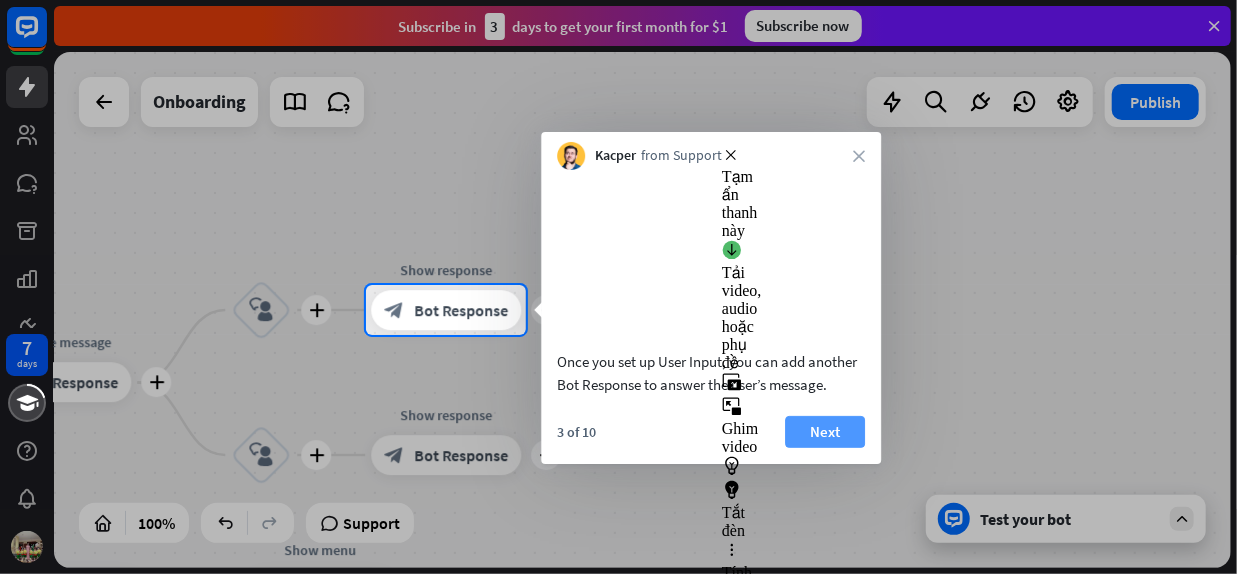 click on "Next" at bounding box center (825, 432) 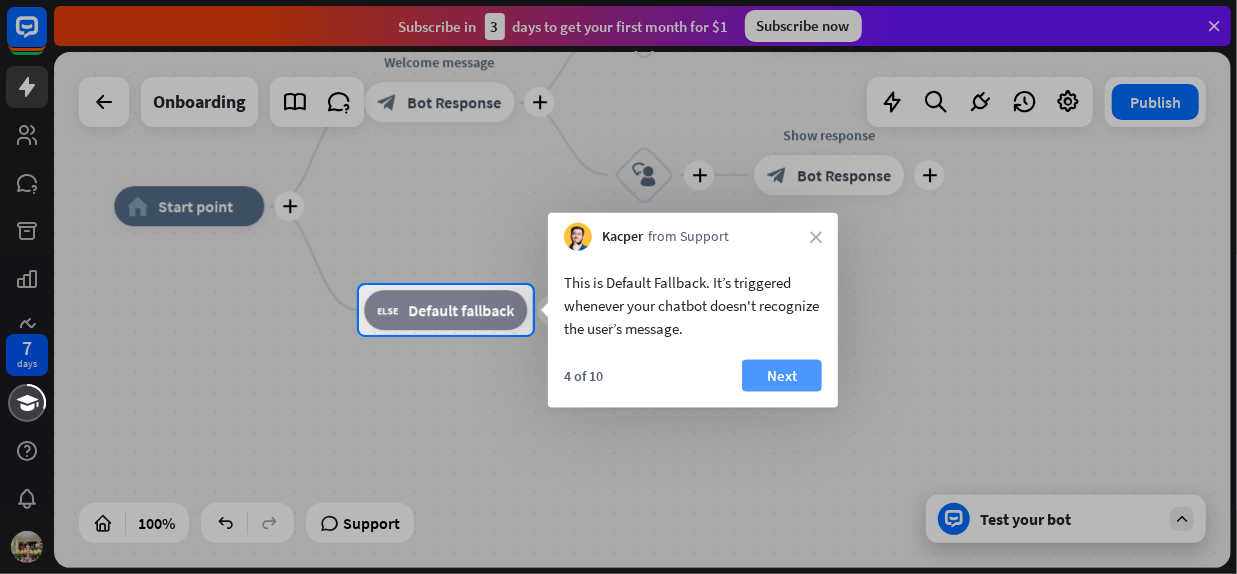 click on "Next" at bounding box center (782, 376) 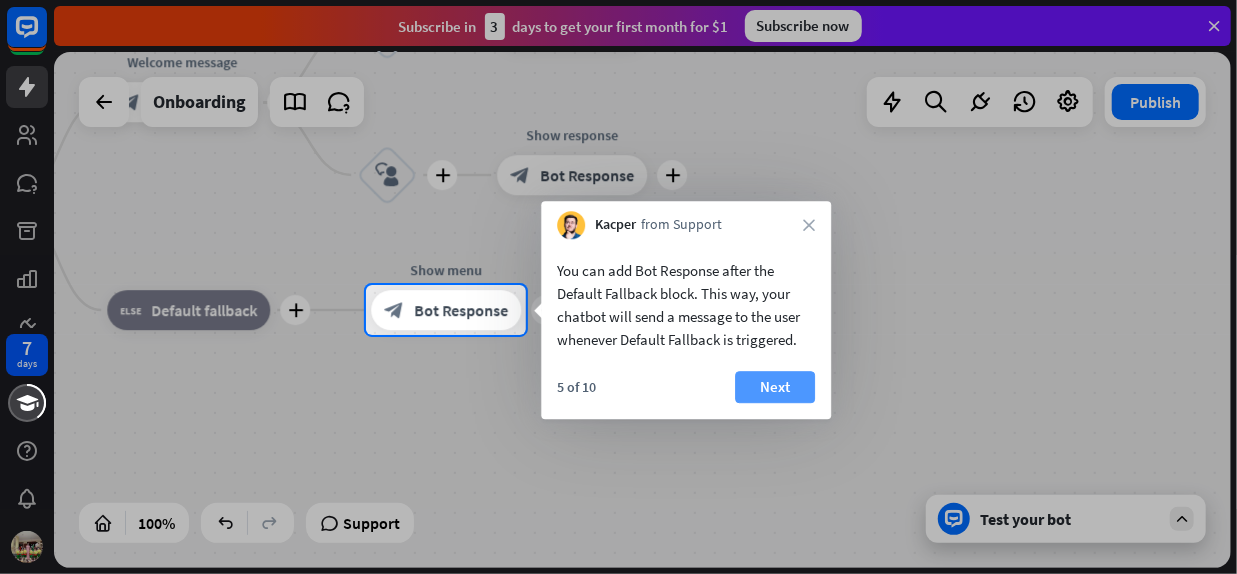 click on "Next" at bounding box center (775, 387) 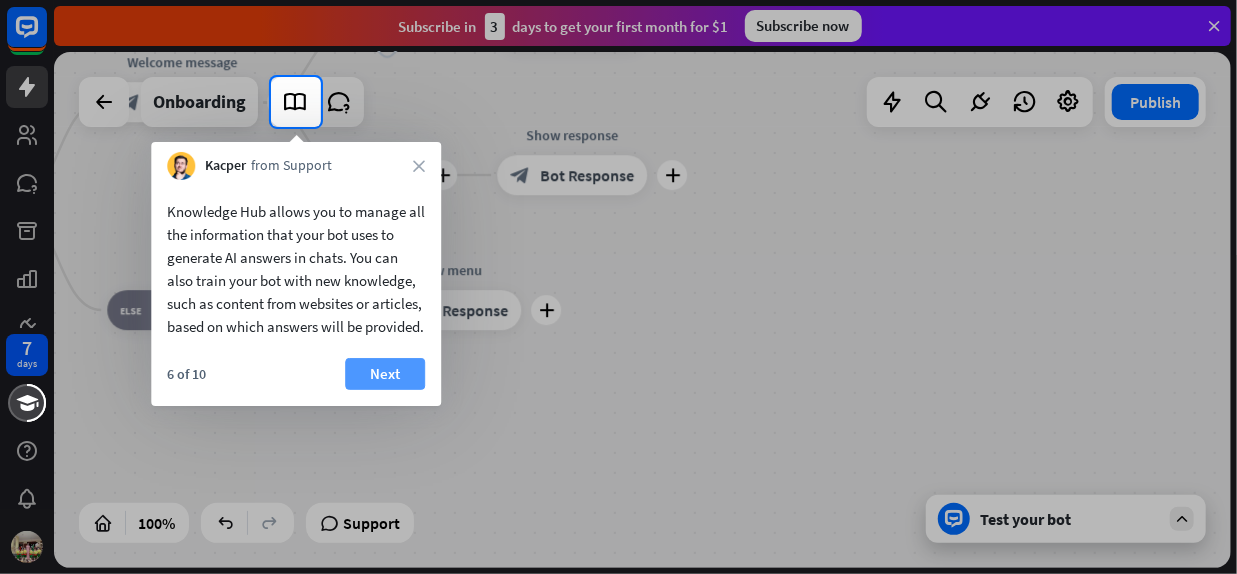 click on "Next" at bounding box center [385, 374] 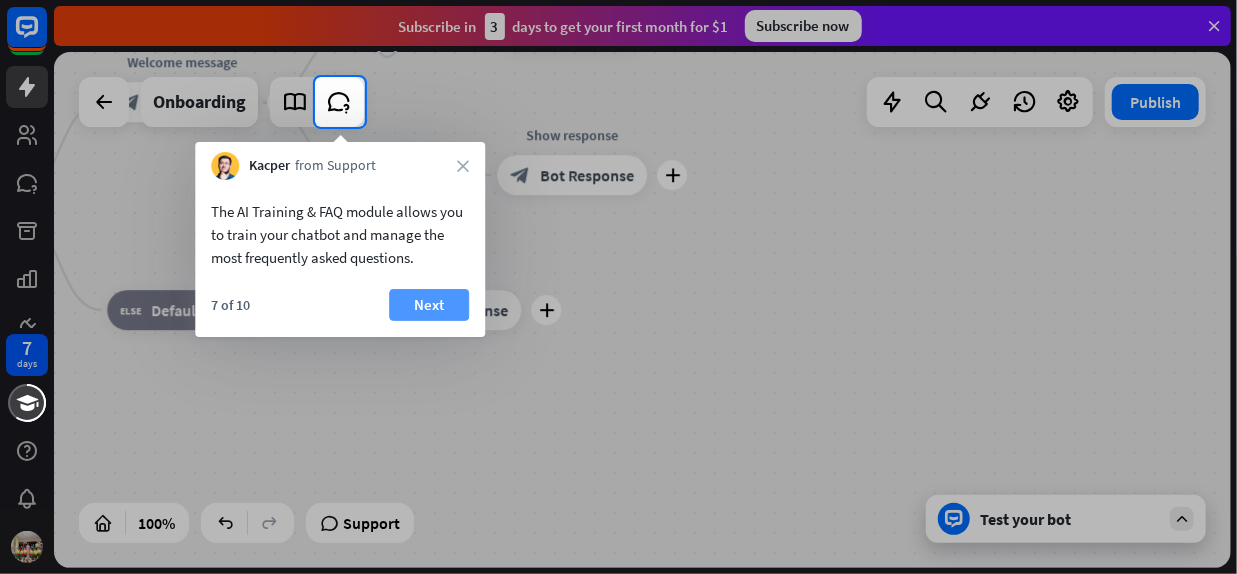 click on "Next" at bounding box center [429, 305] 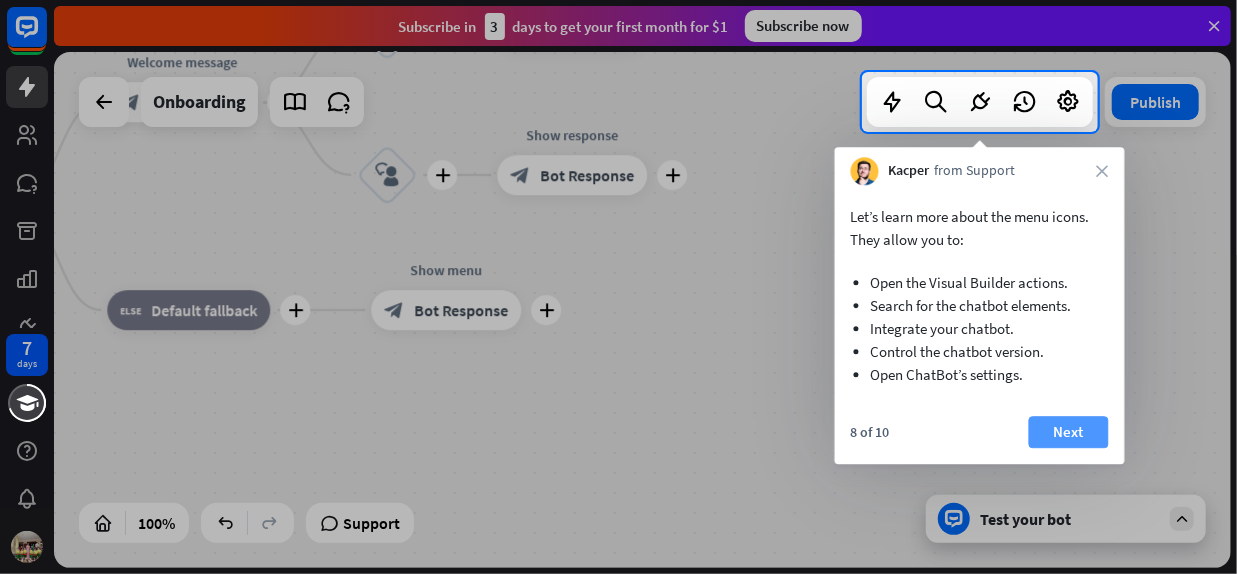 click on "Next" at bounding box center (1069, 432) 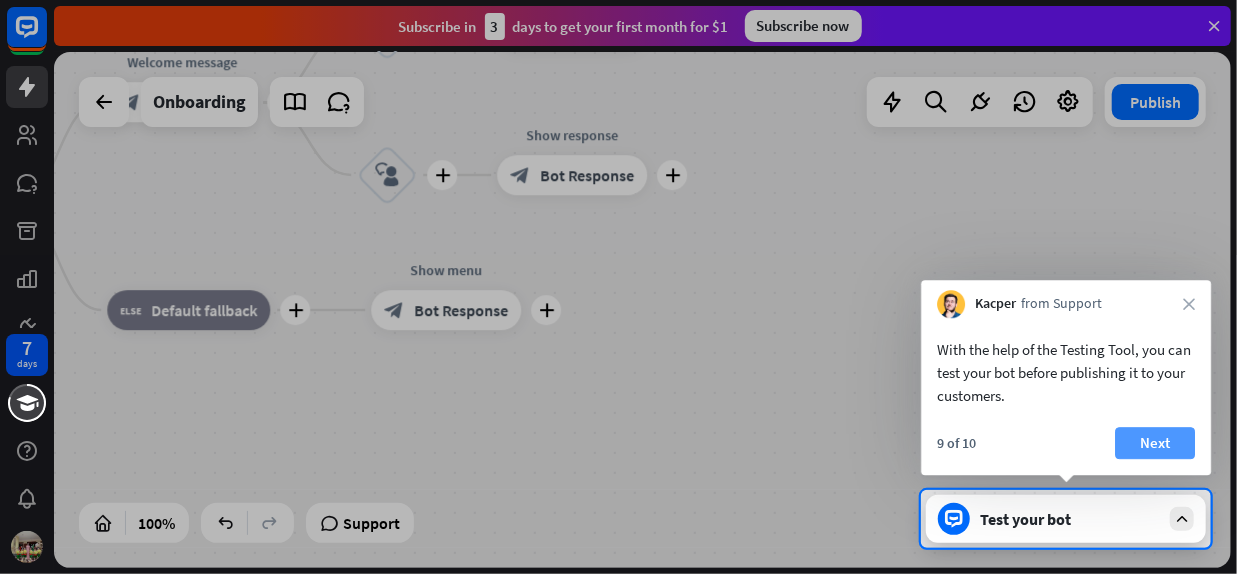 click on "Next" at bounding box center [1155, 443] 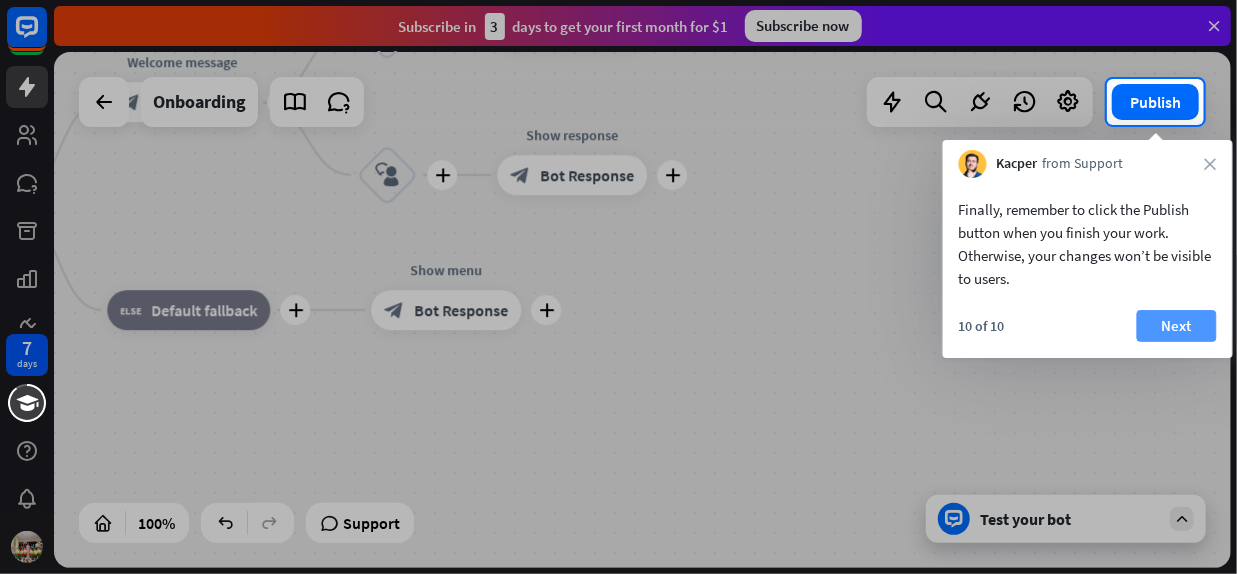 click on "Next" at bounding box center (1177, 326) 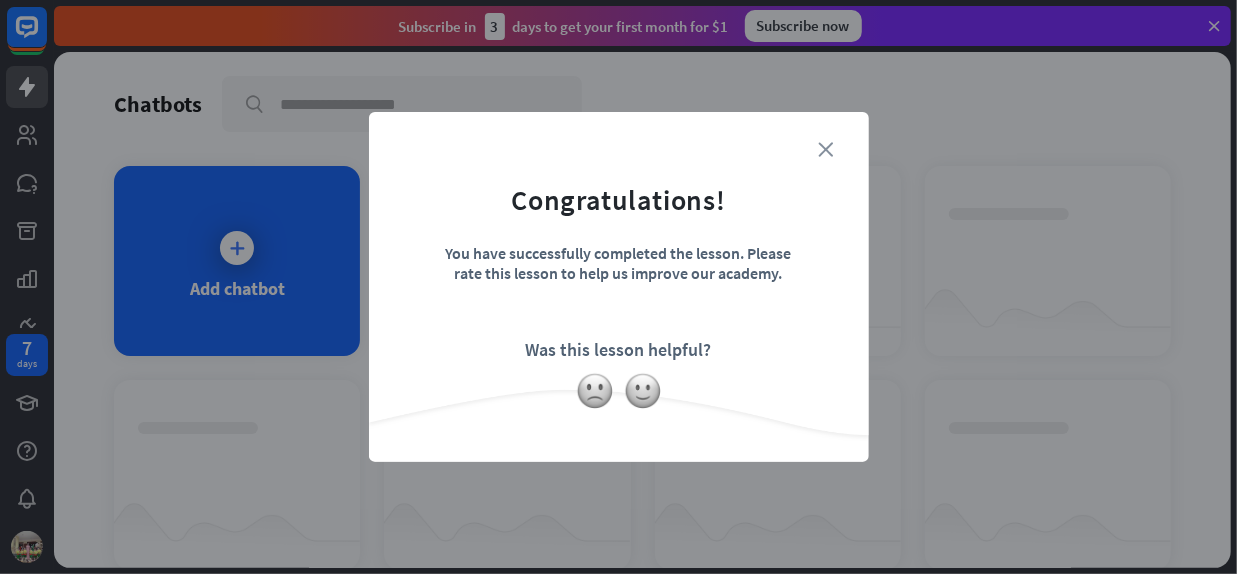 click on "close" at bounding box center [826, 149] 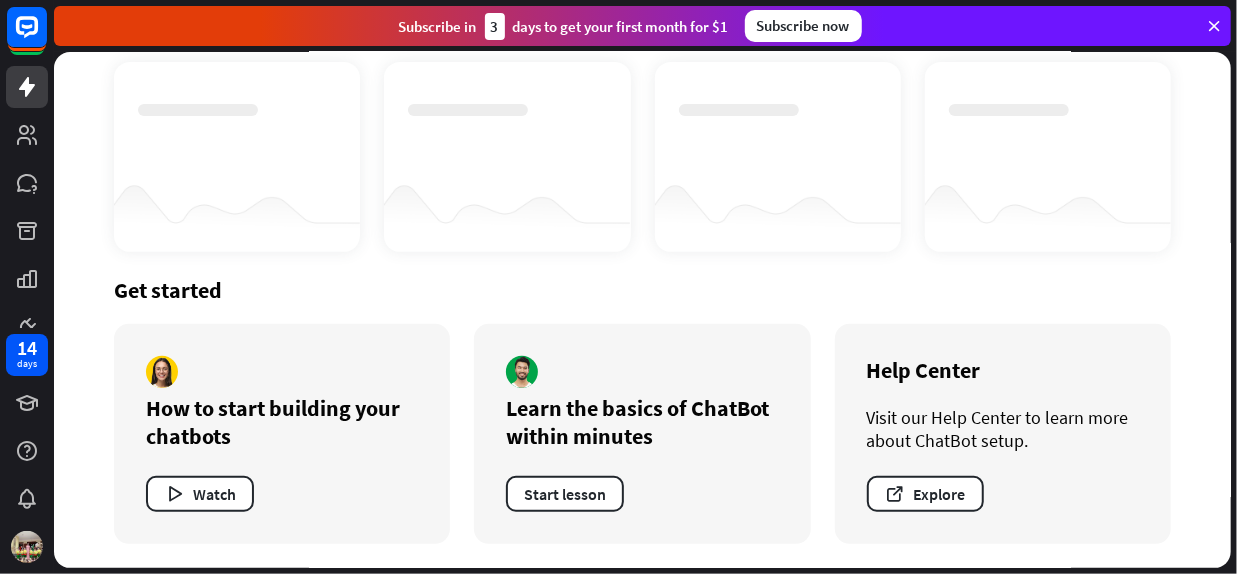 scroll, scrollTop: 0, scrollLeft: 0, axis: both 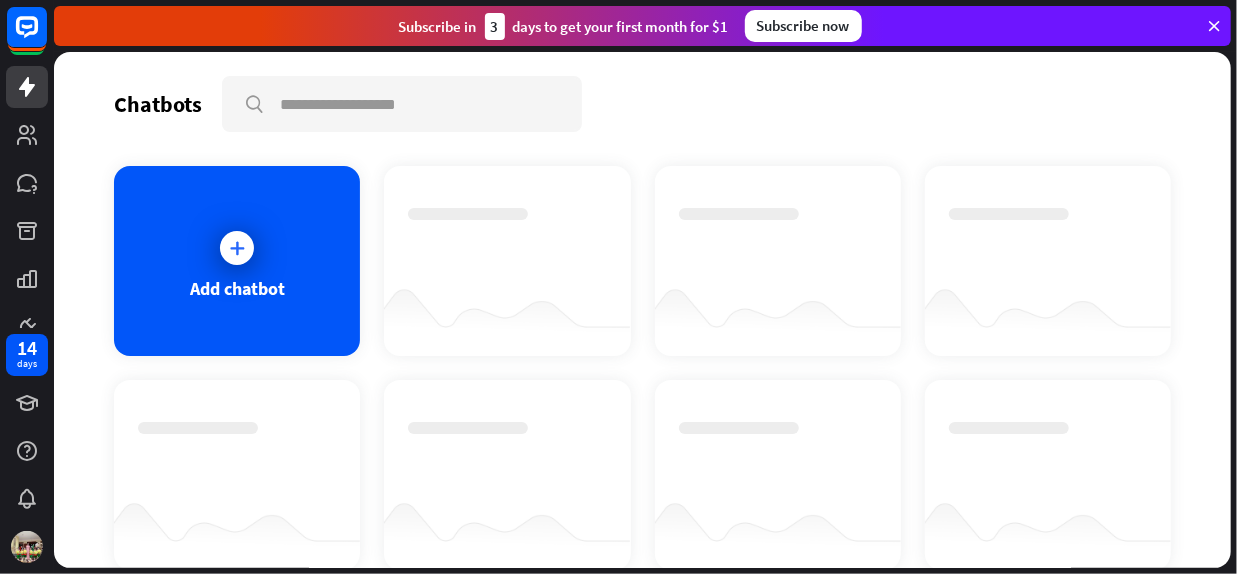 click at bounding box center [1214, 26] 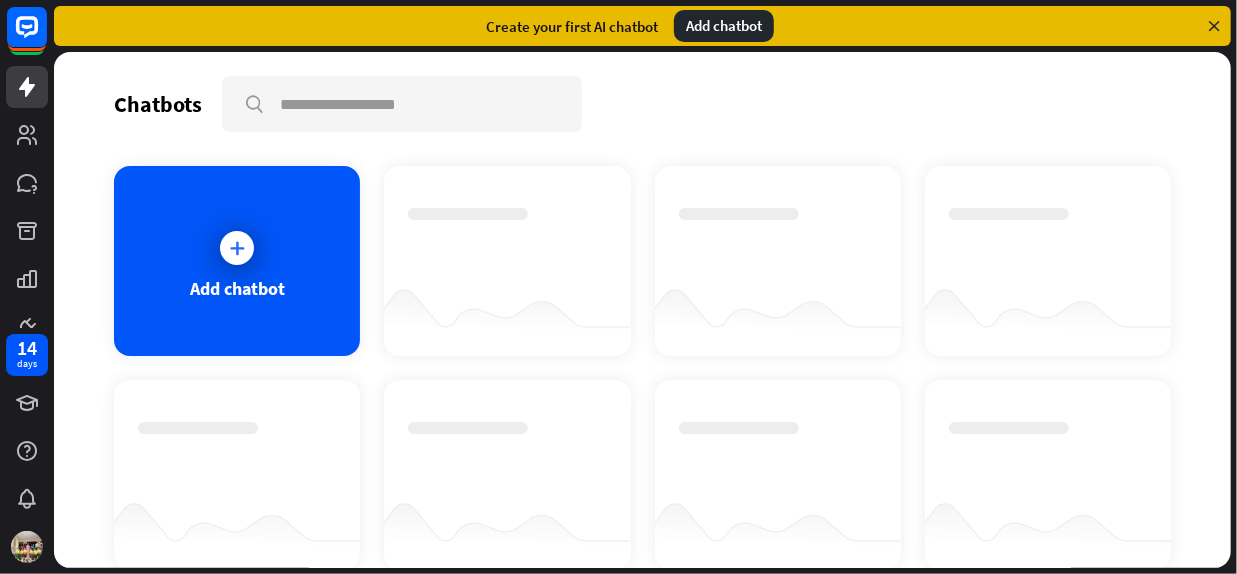 click on "Add chatbot" at bounding box center (724, 26) 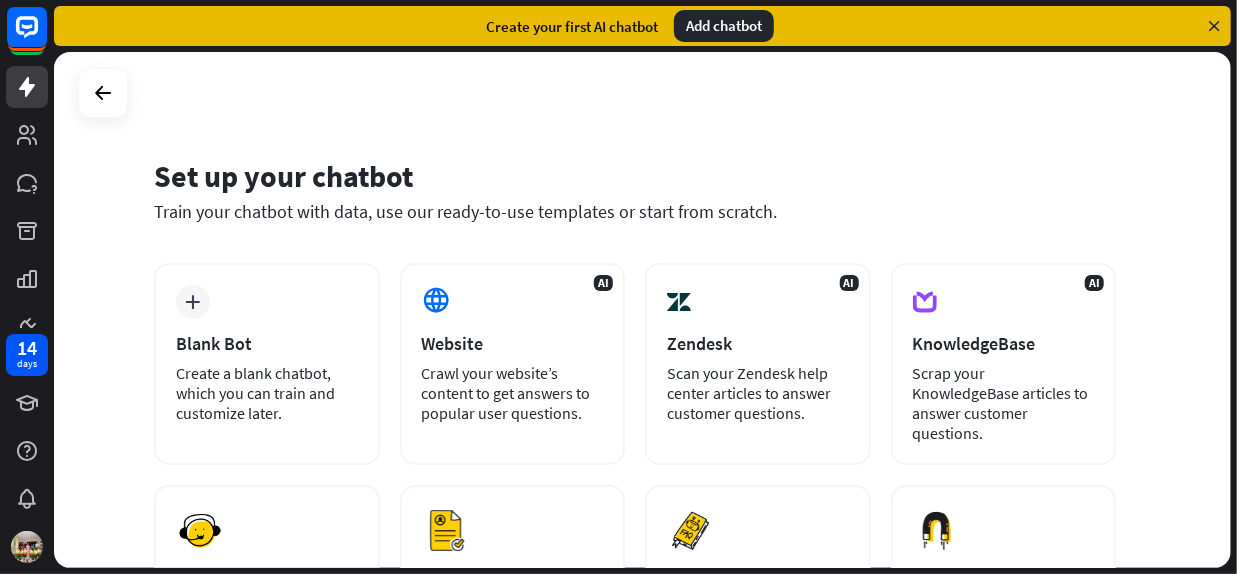 scroll, scrollTop: 331, scrollLeft: 0, axis: vertical 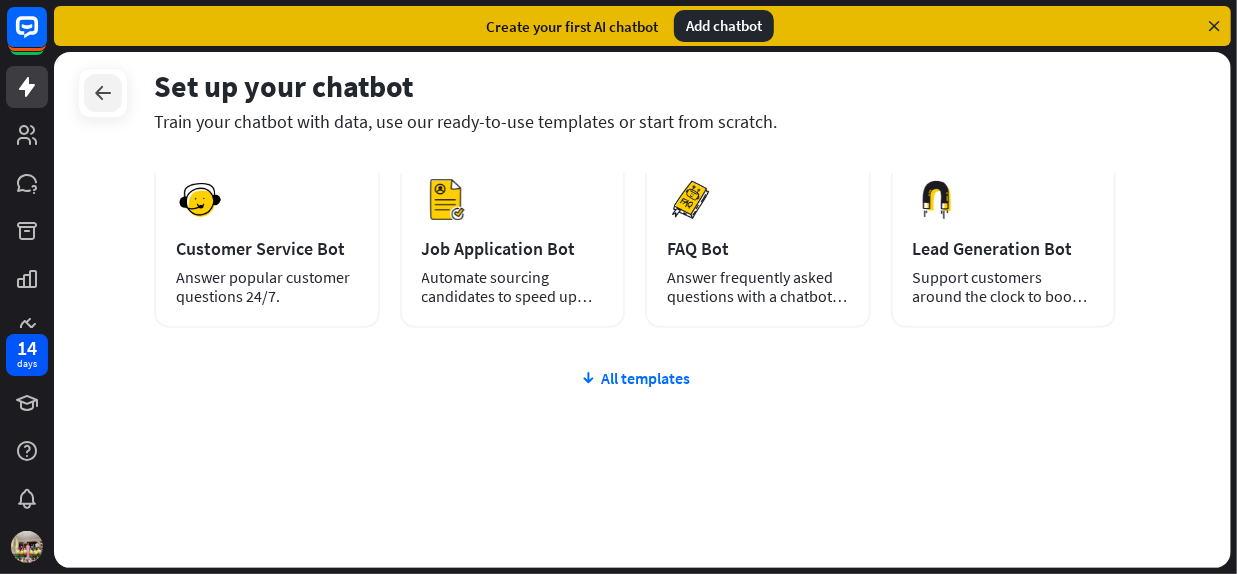 click at bounding box center (103, 93) 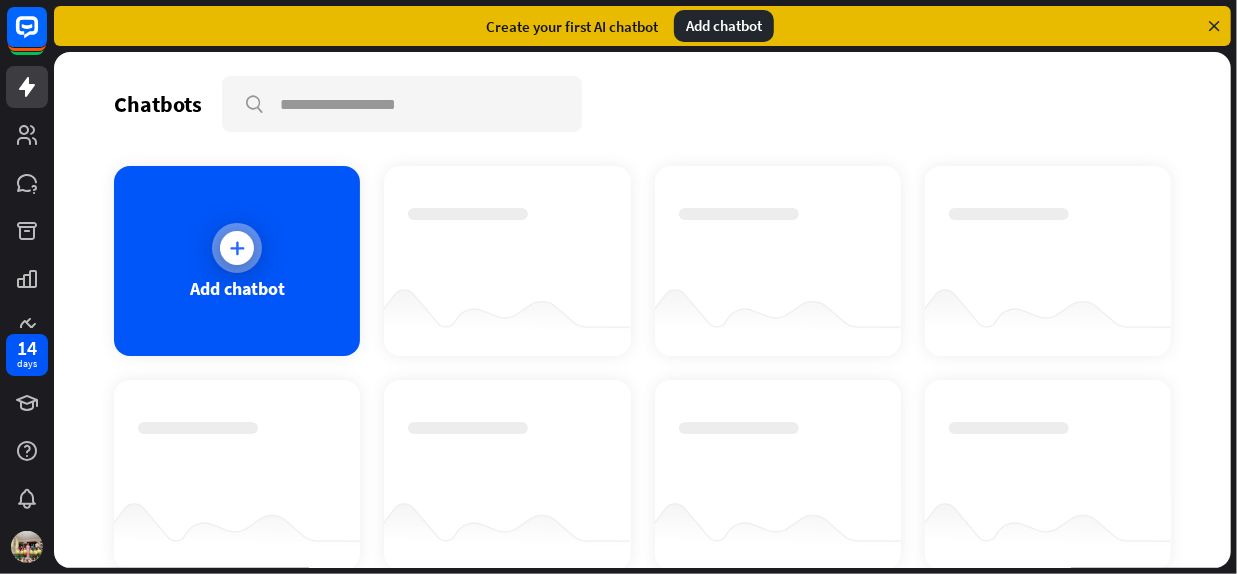 click on "Add chatbot" at bounding box center [237, 261] 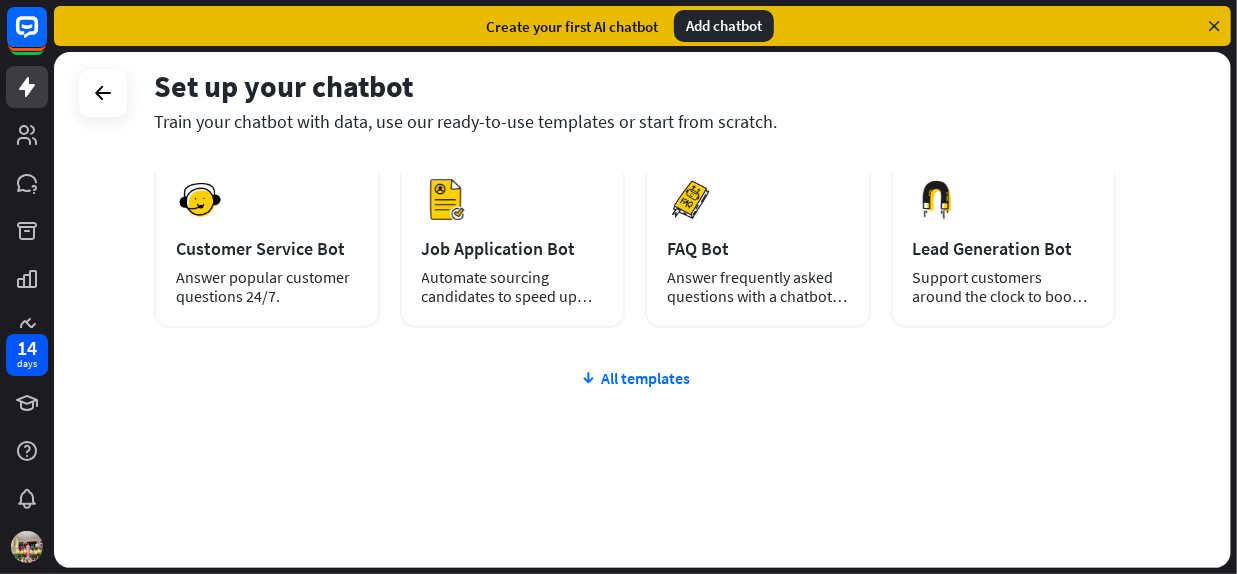 scroll, scrollTop: 0, scrollLeft: 0, axis: both 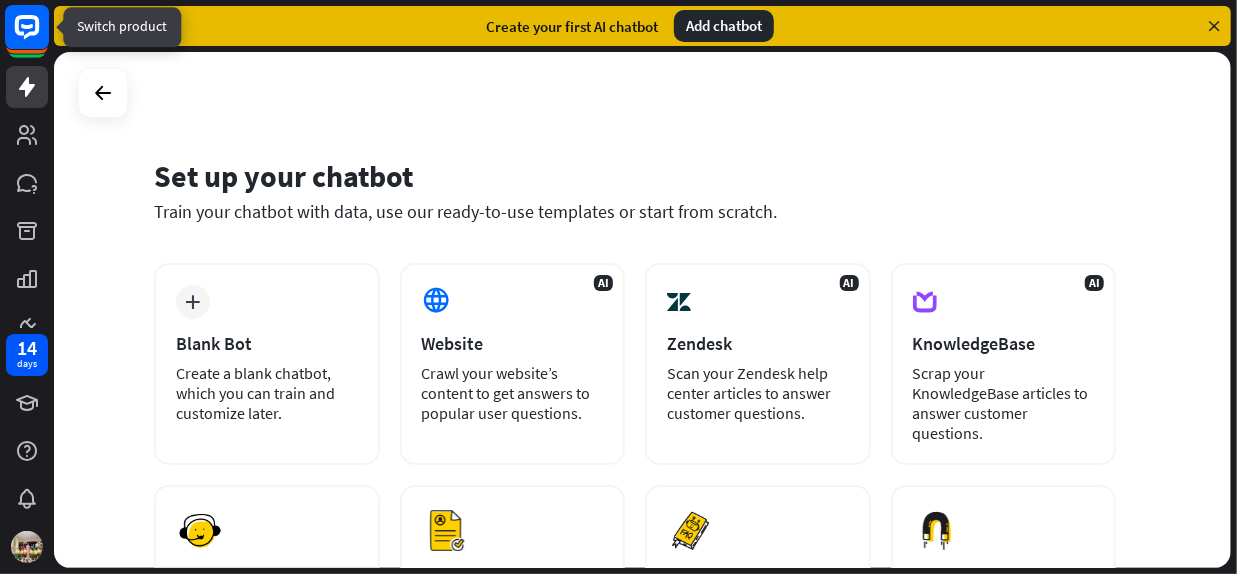 click 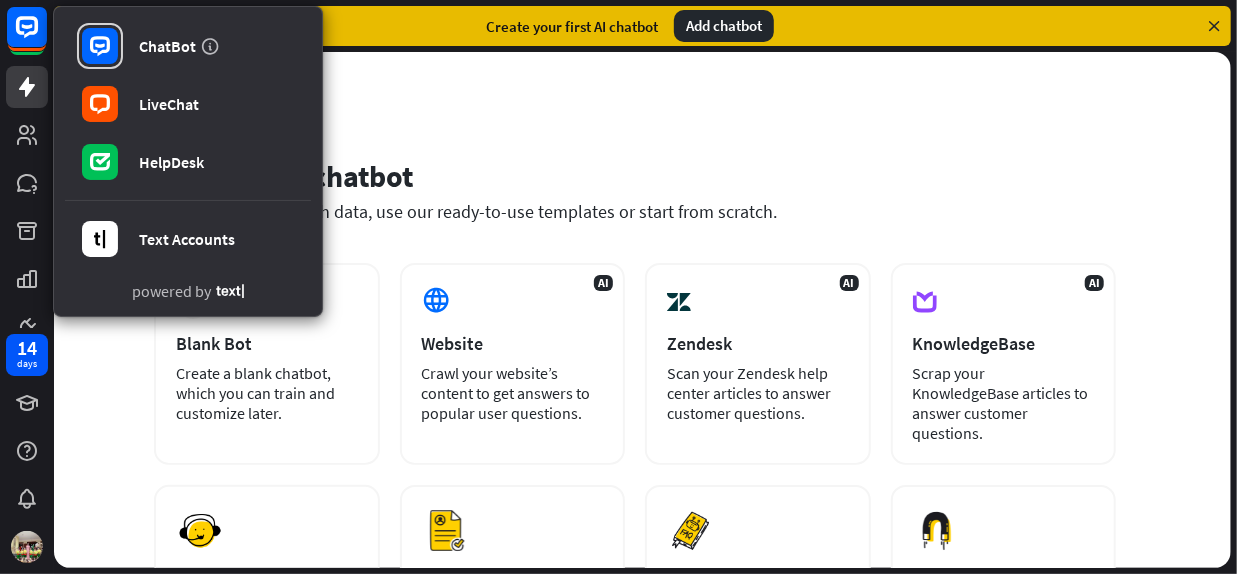 click 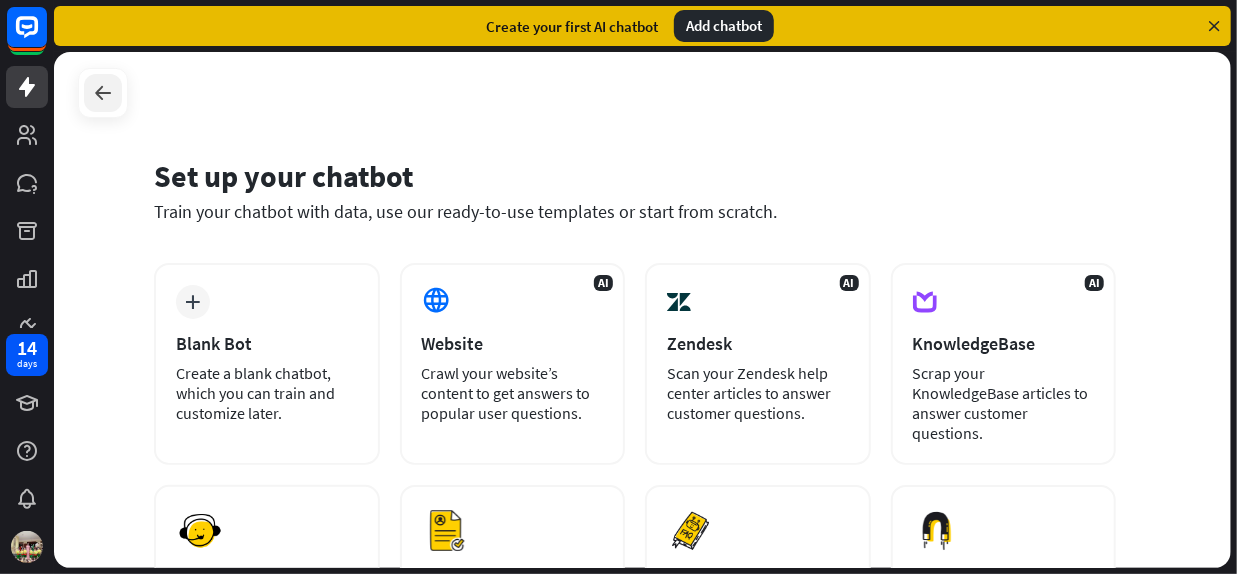 click at bounding box center (103, 93) 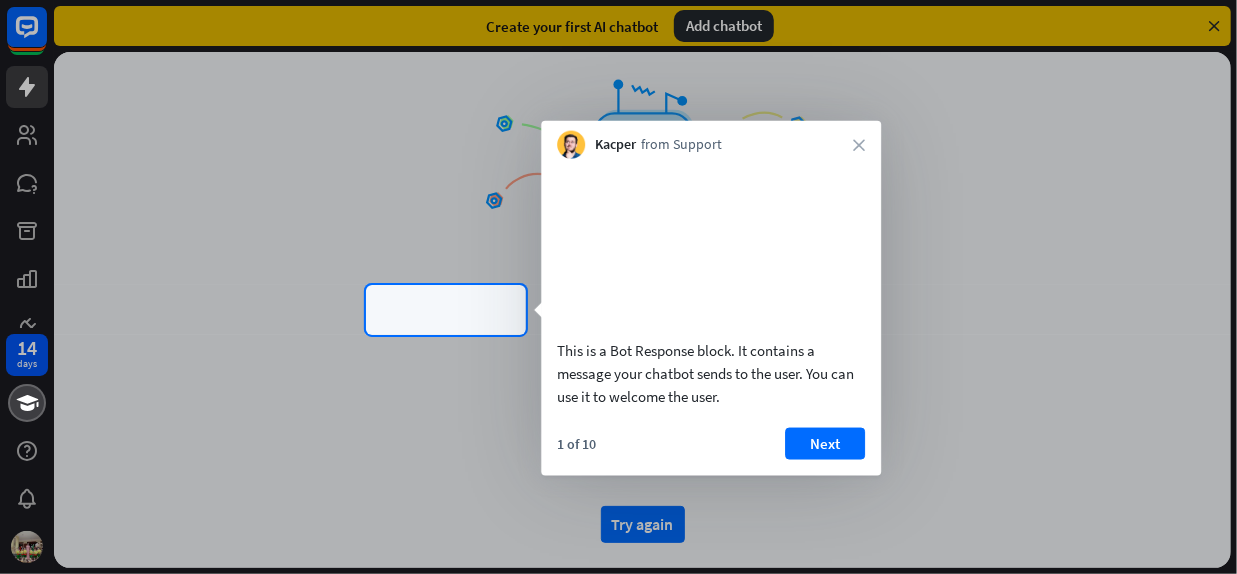 click on "Kacper
from Support
close" at bounding box center [711, 140] 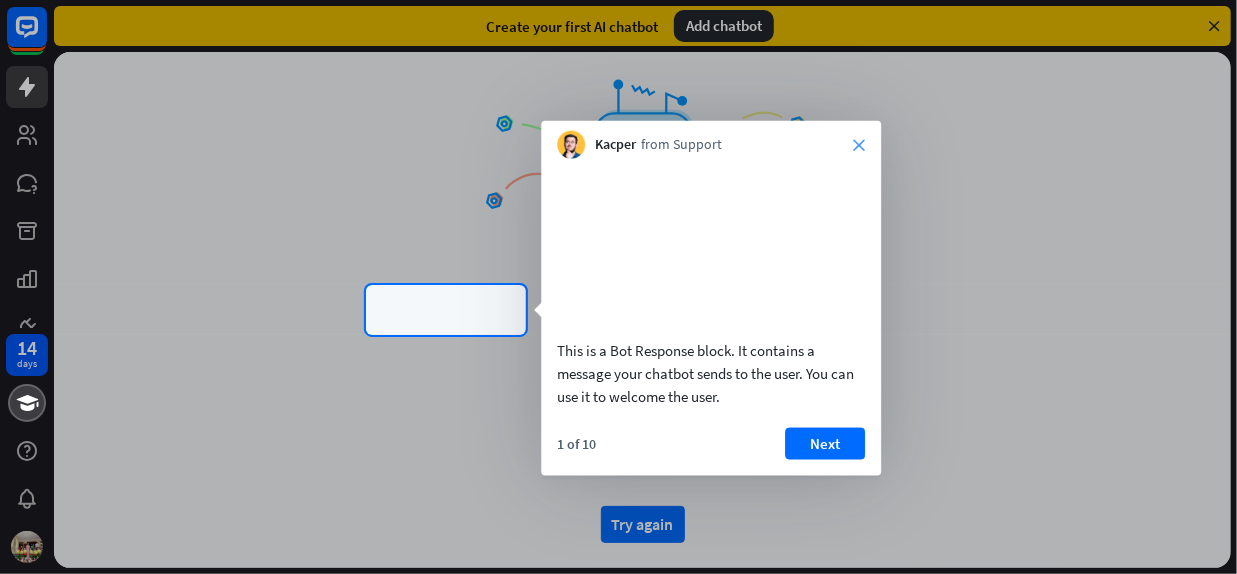 click on "close" at bounding box center (859, 145) 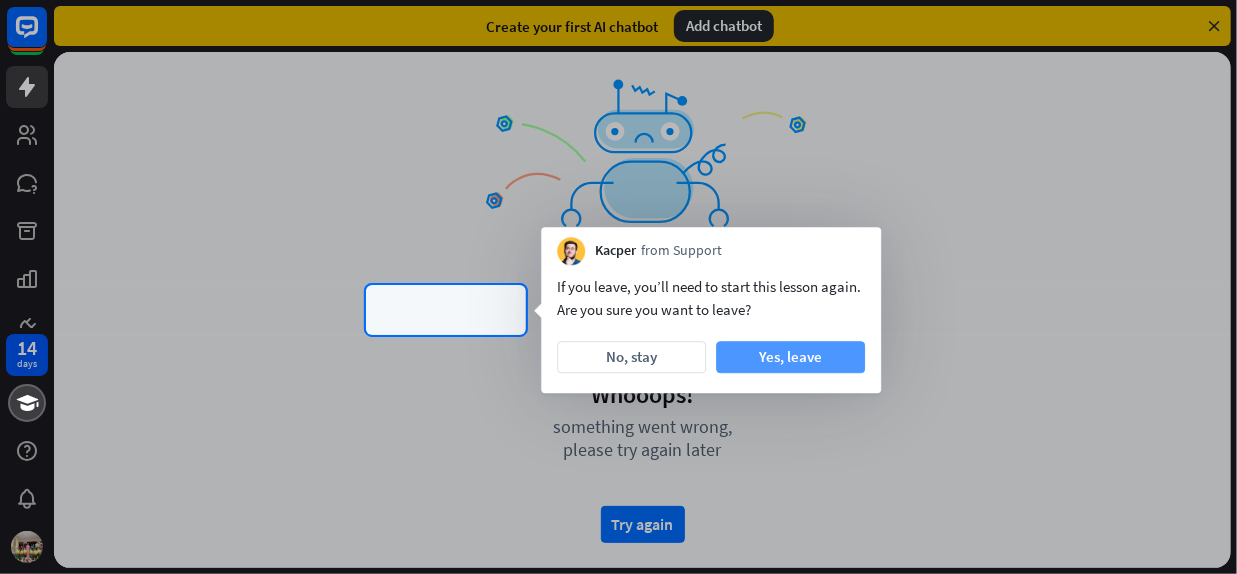 click on "Yes, leave" at bounding box center (790, 357) 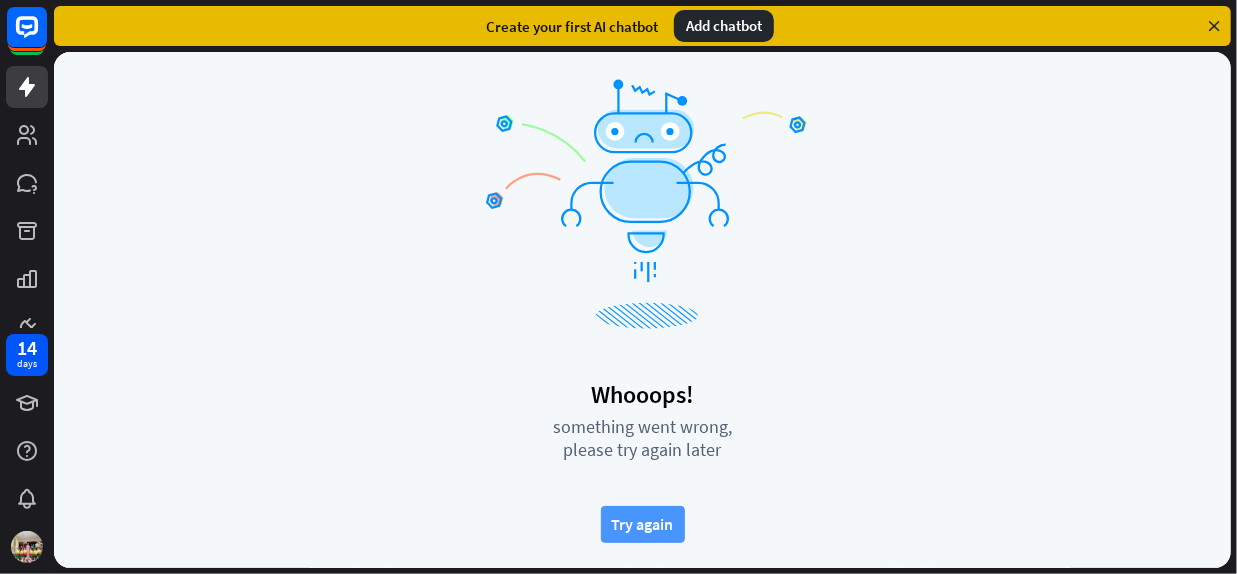 click on "Try again" at bounding box center [643, 524] 